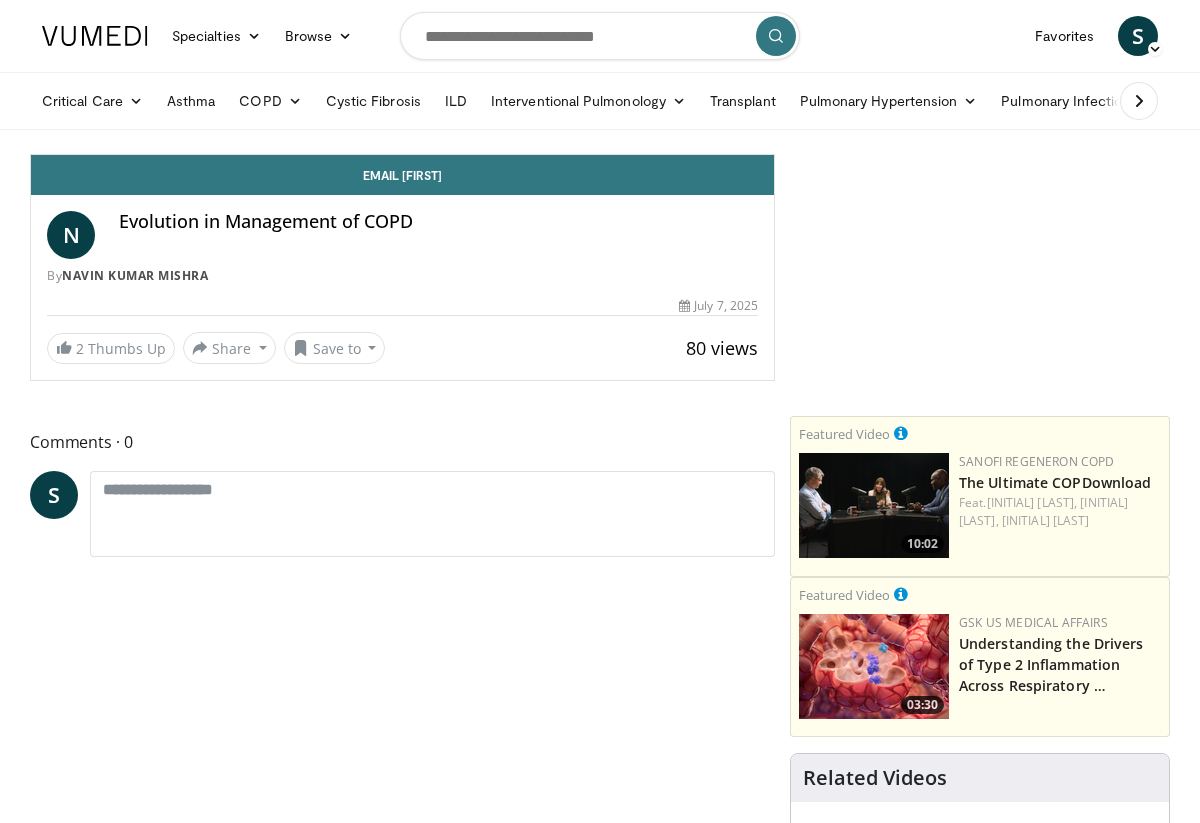 scroll, scrollTop: 0, scrollLeft: 0, axis: both 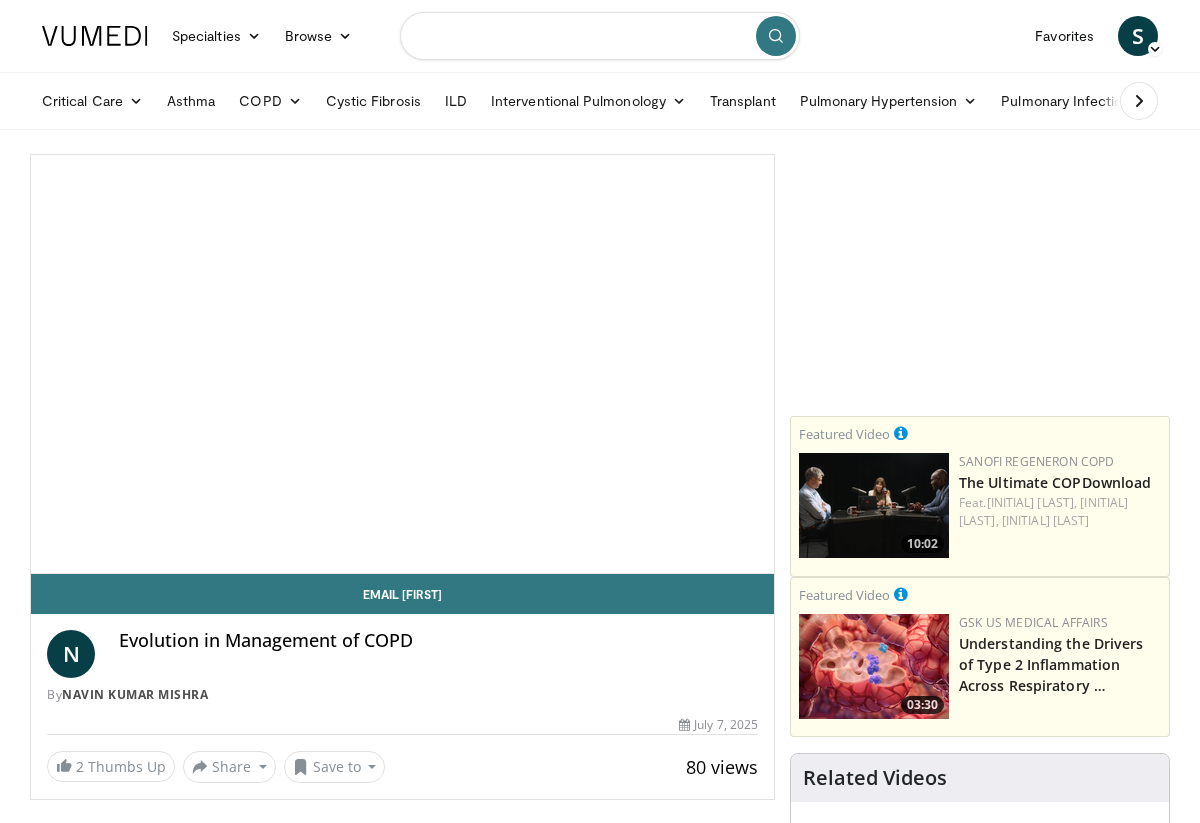 click at bounding box center (600, 36) 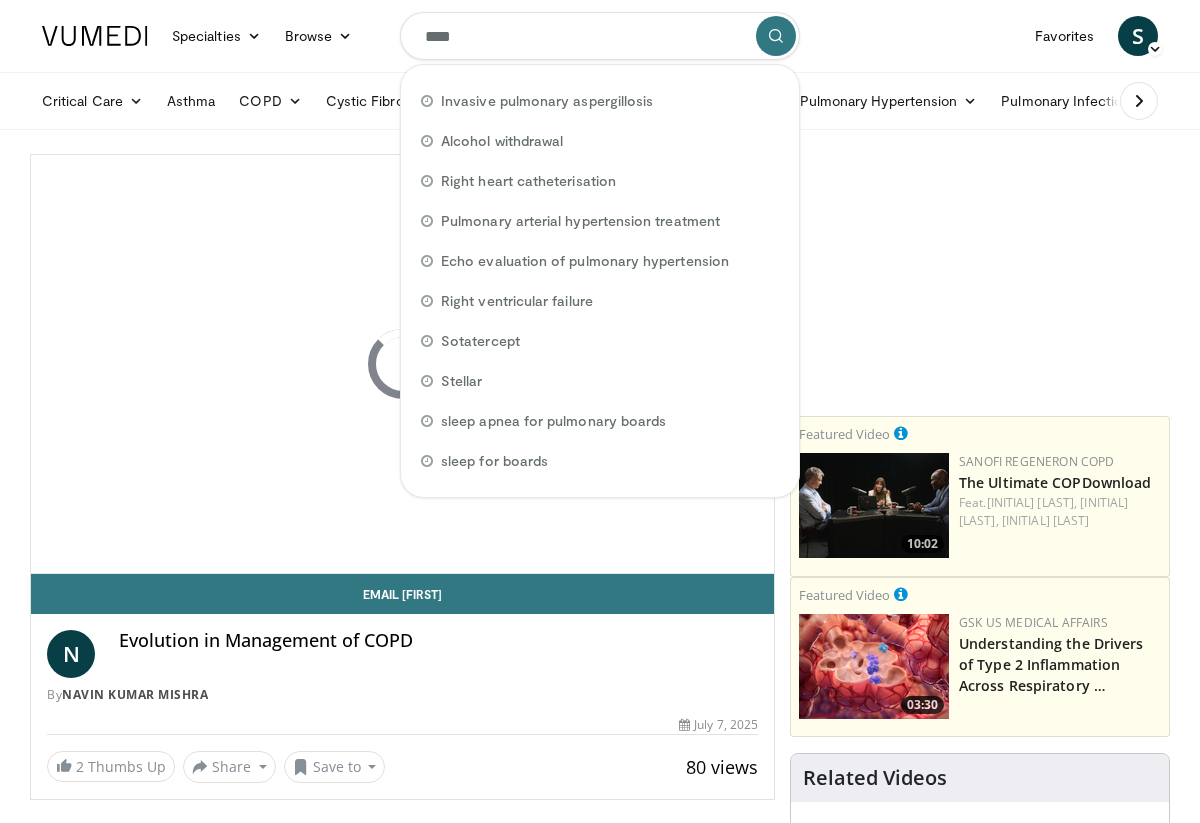 scroll, scrollTop: 0, scrollLeft: 0, axis: both 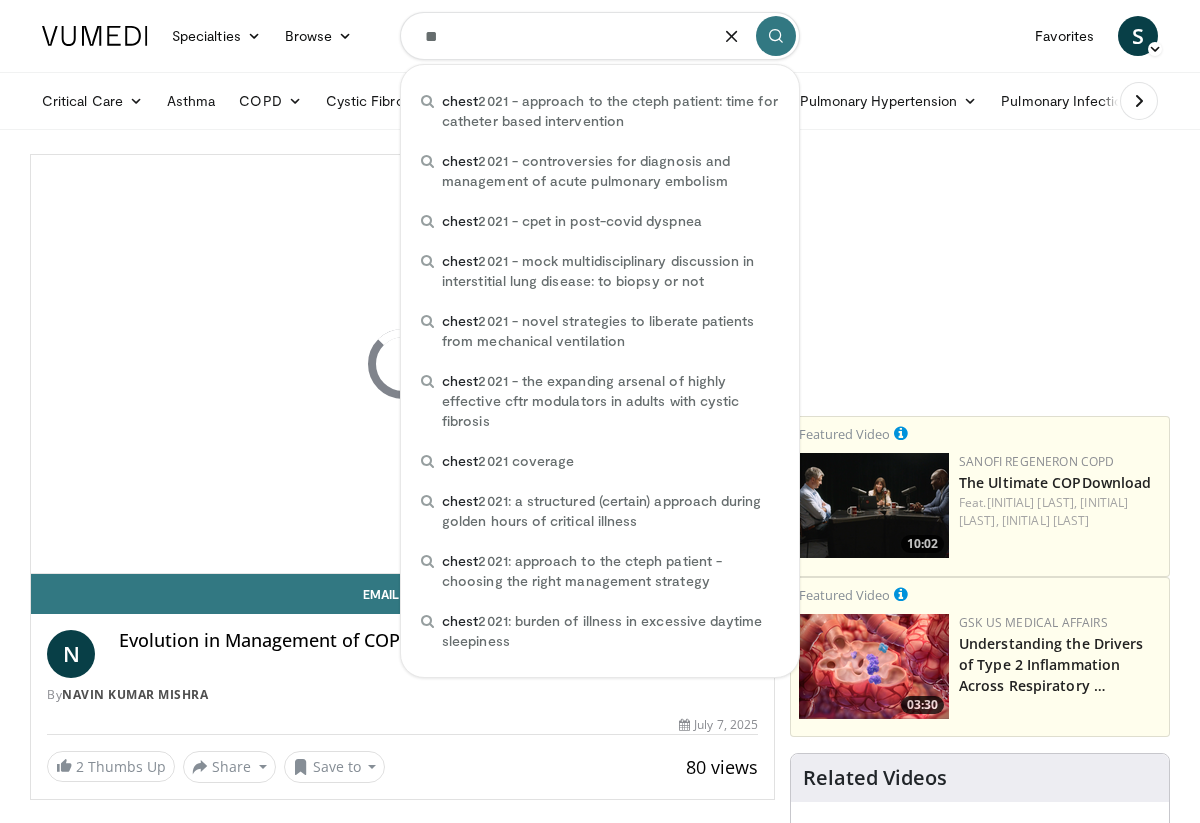 type on "*" 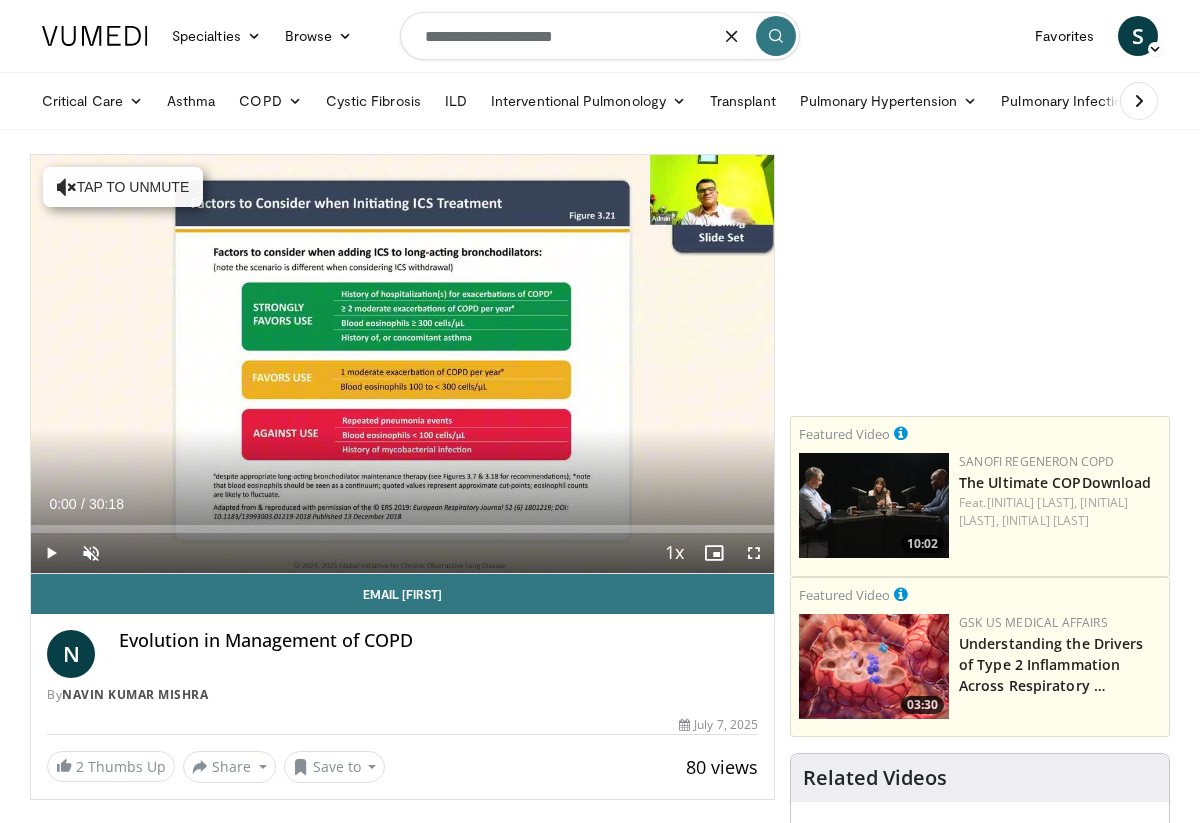 type on "**********" 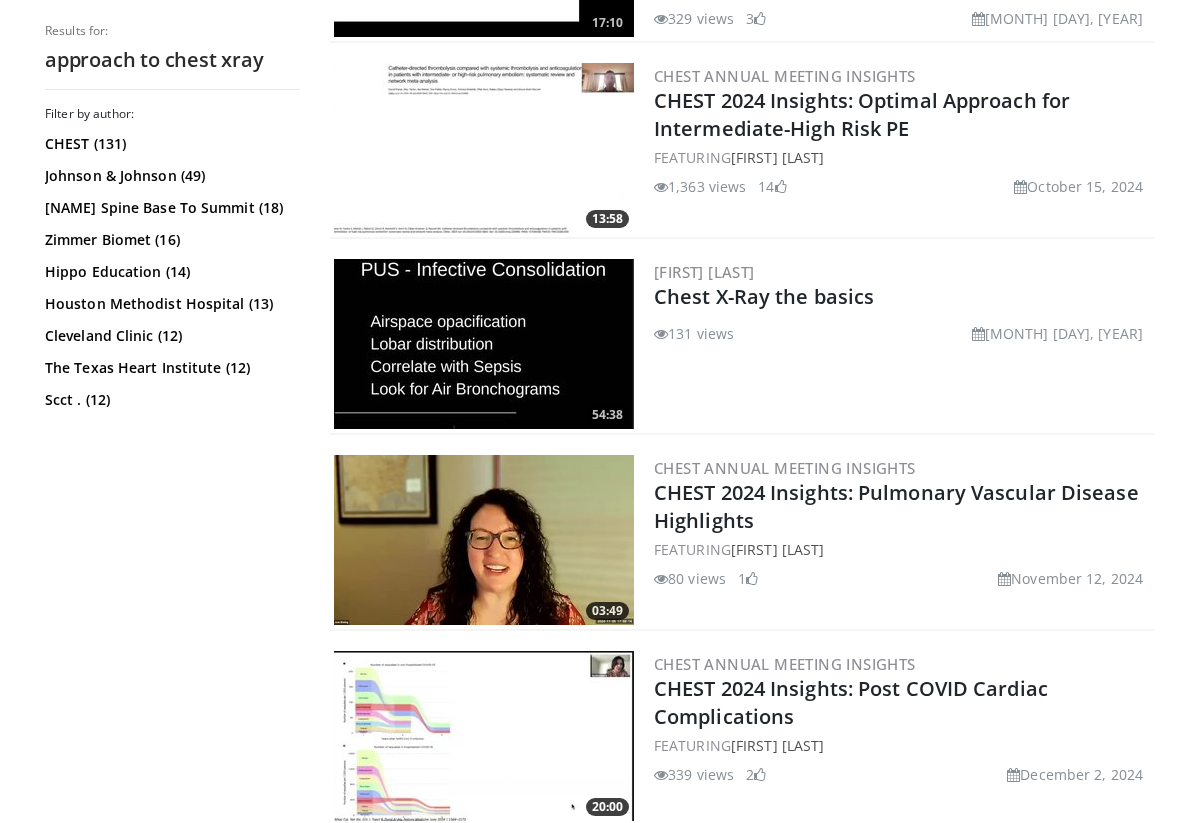 scroll, scrollTop: 752, scrollLeft: 0, axis: vertical 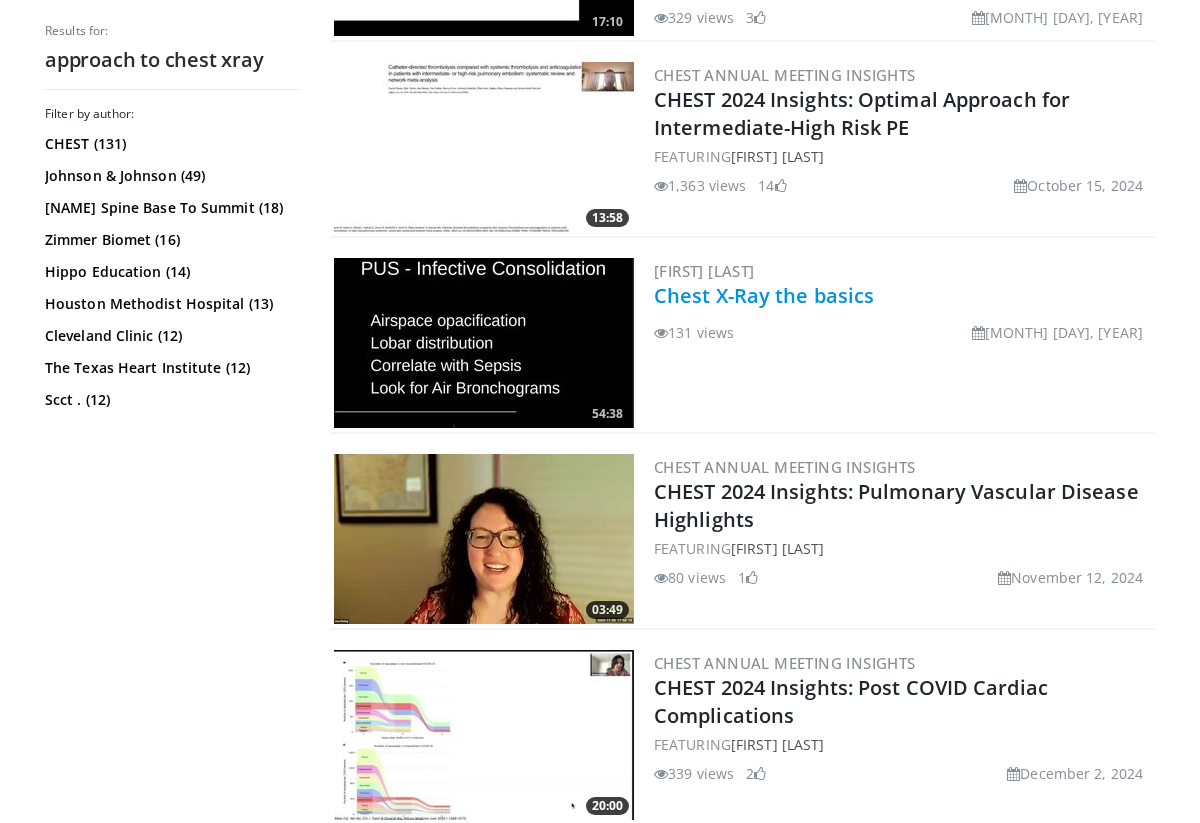 click on "Chest X-Ray the basics" at bounding box center (764, 295) 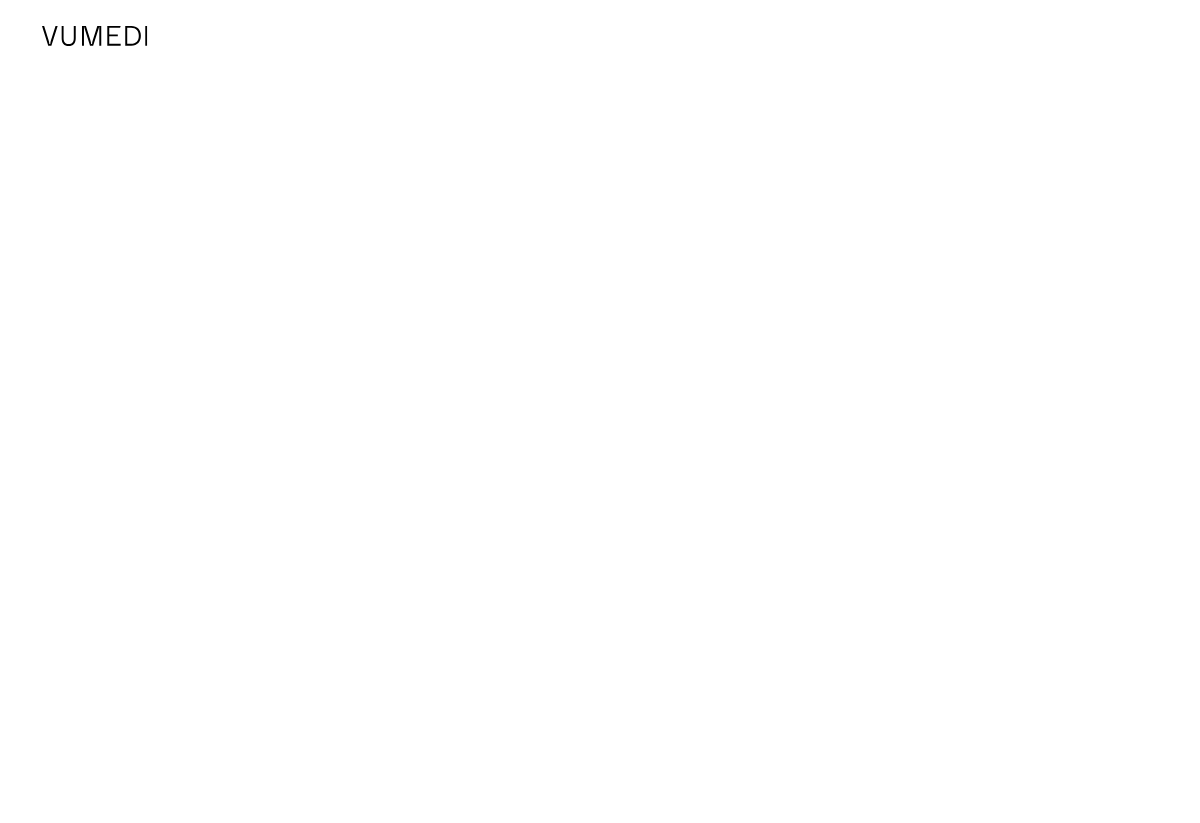 scroll, scrollTop: 0, scrollLeft: 0, axis: both 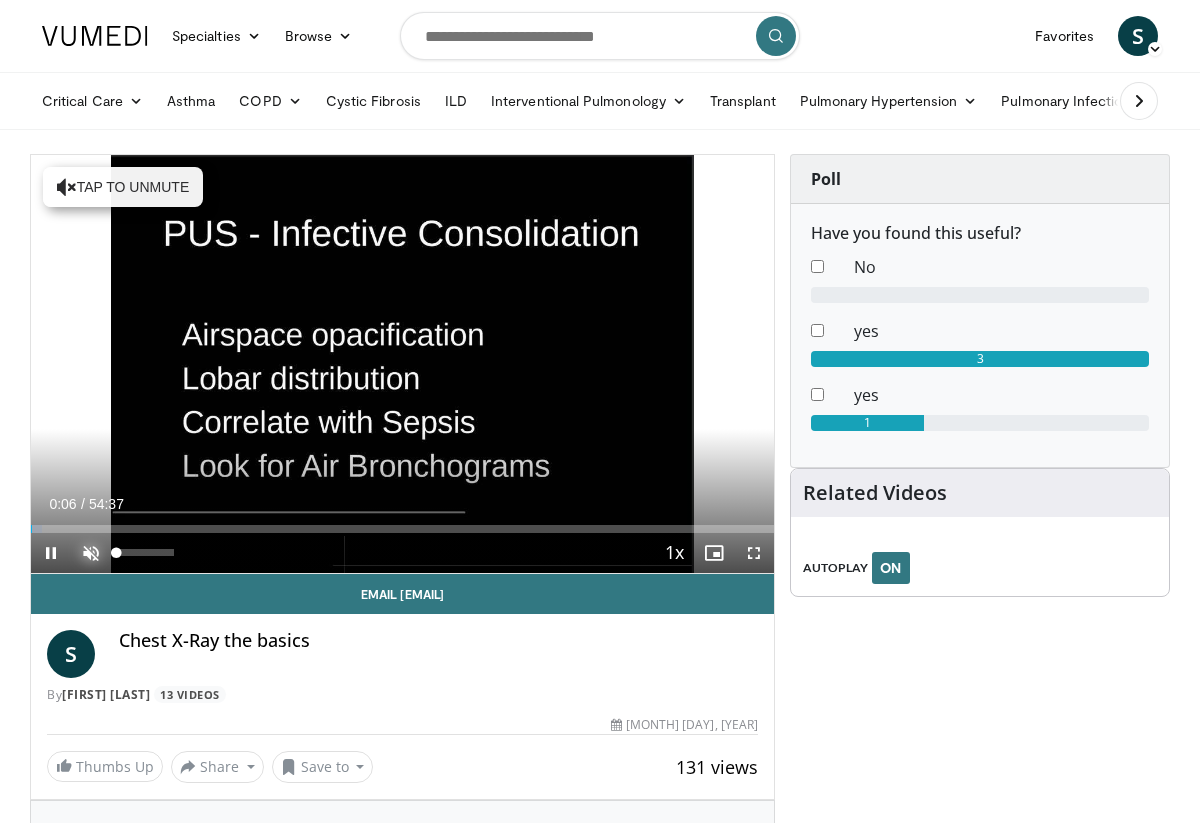 click at bounding box center (91, 553) 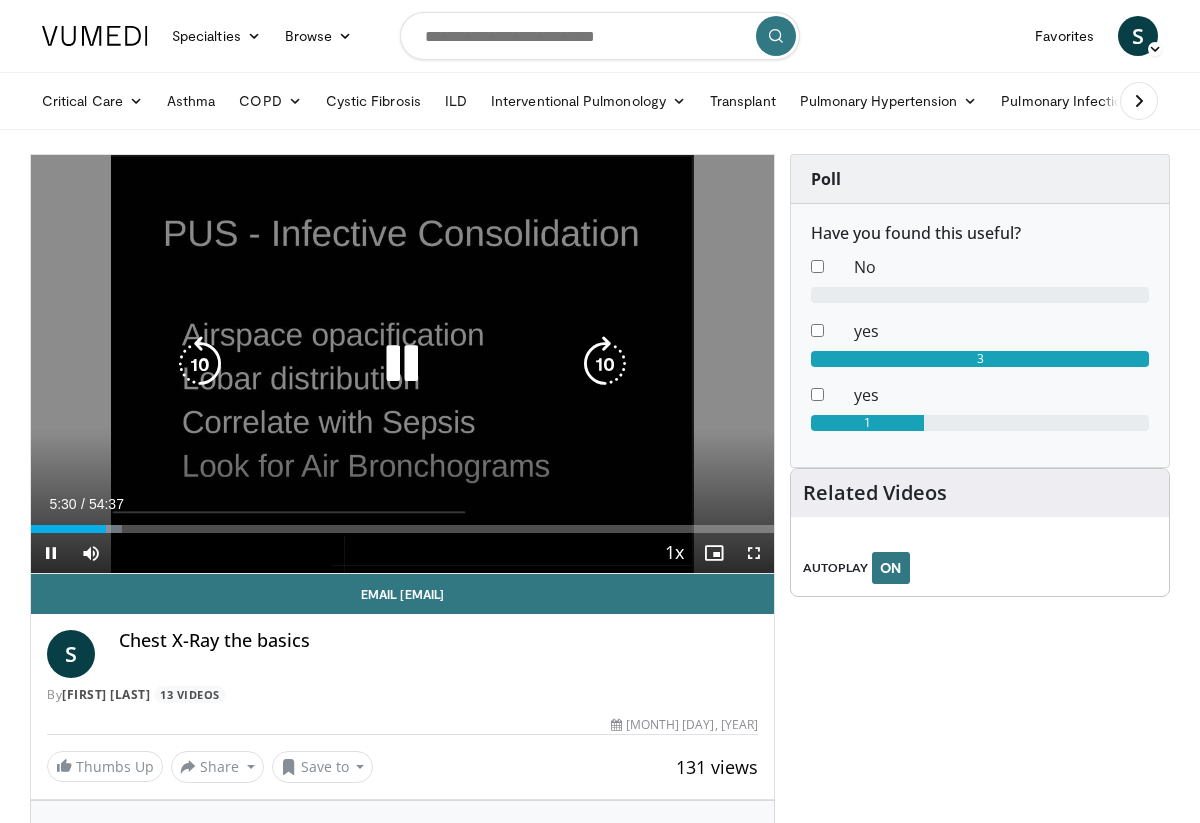 click at bounding box center [402, 364] 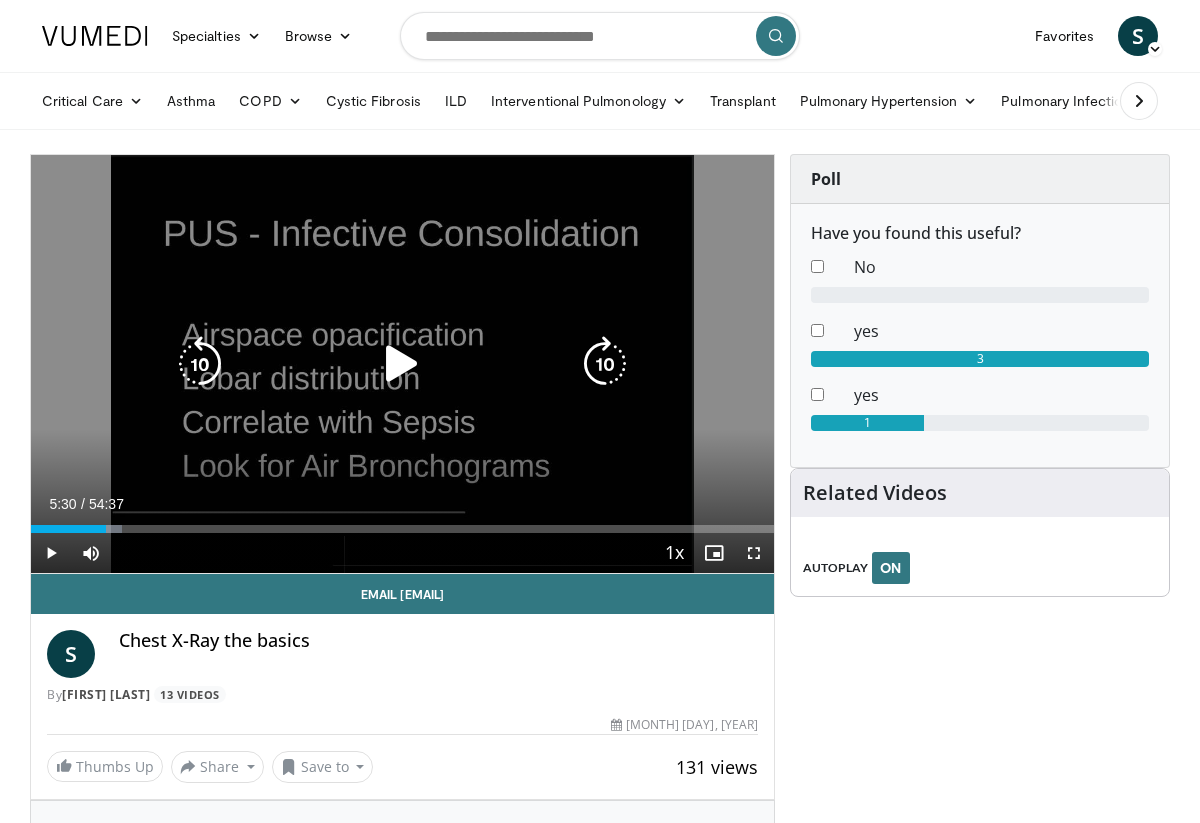 click at bounding box center [402, 364] 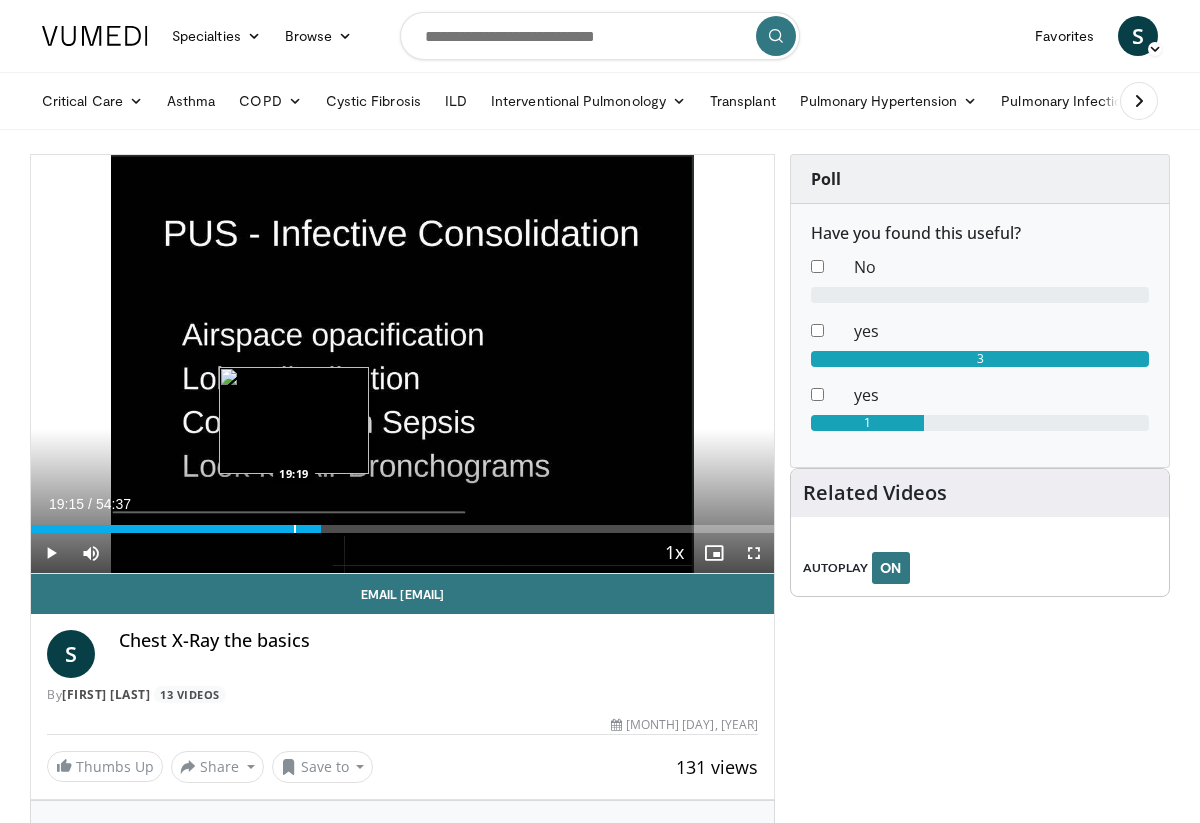 click on "19:15" at bounding box center [176, 529] 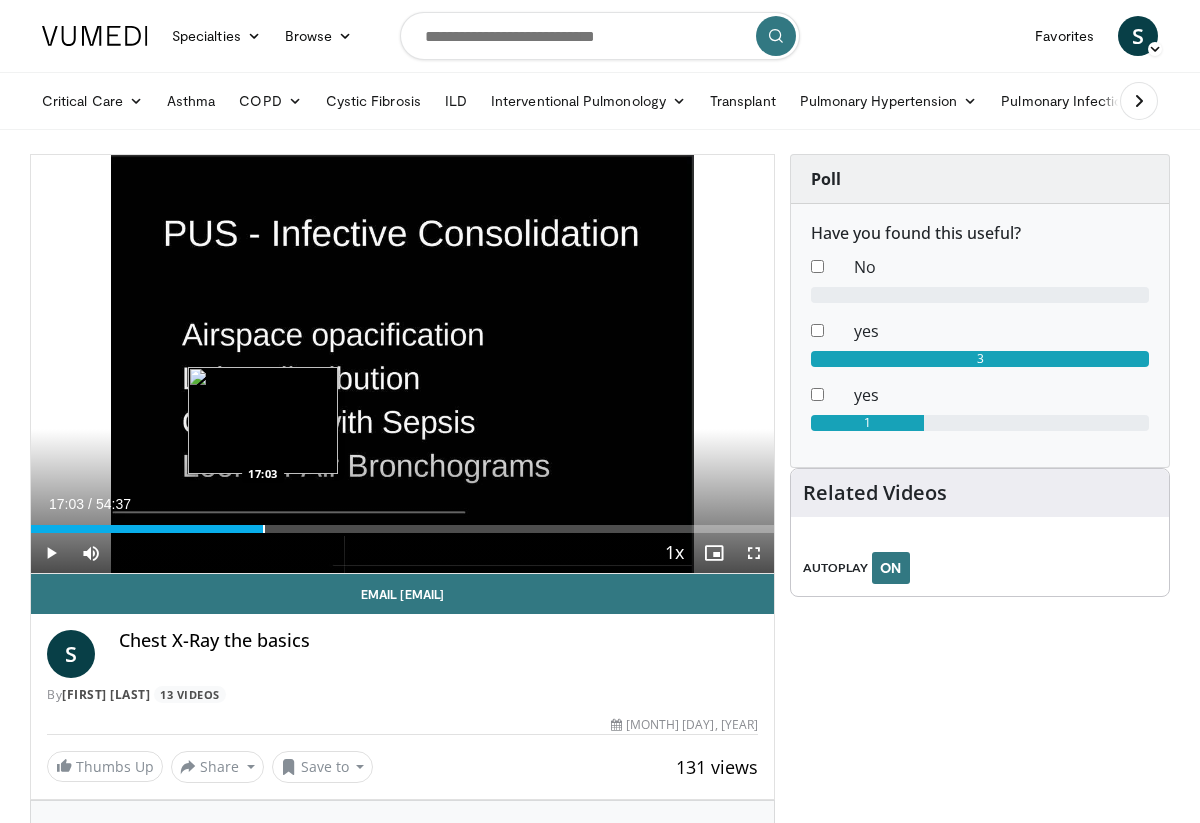 click at bounding box center [264, 529] 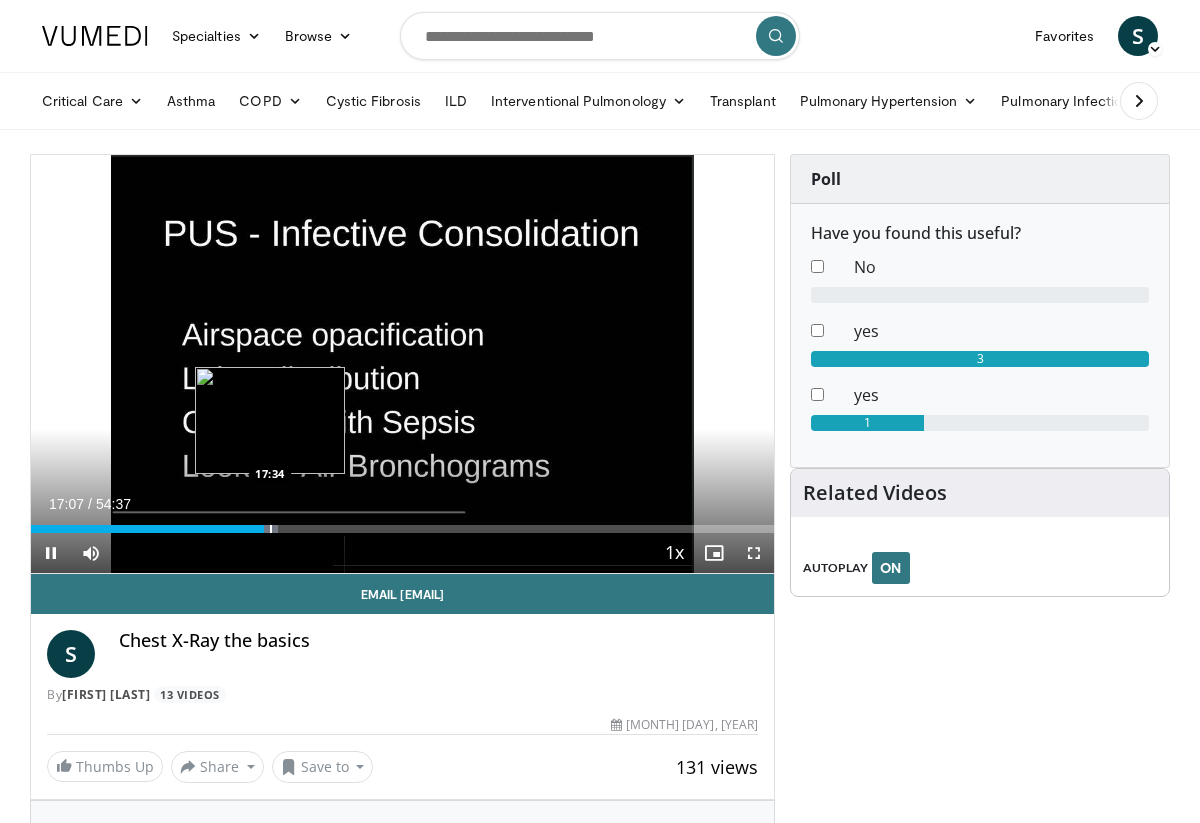 click at bounding box center [271, 529] 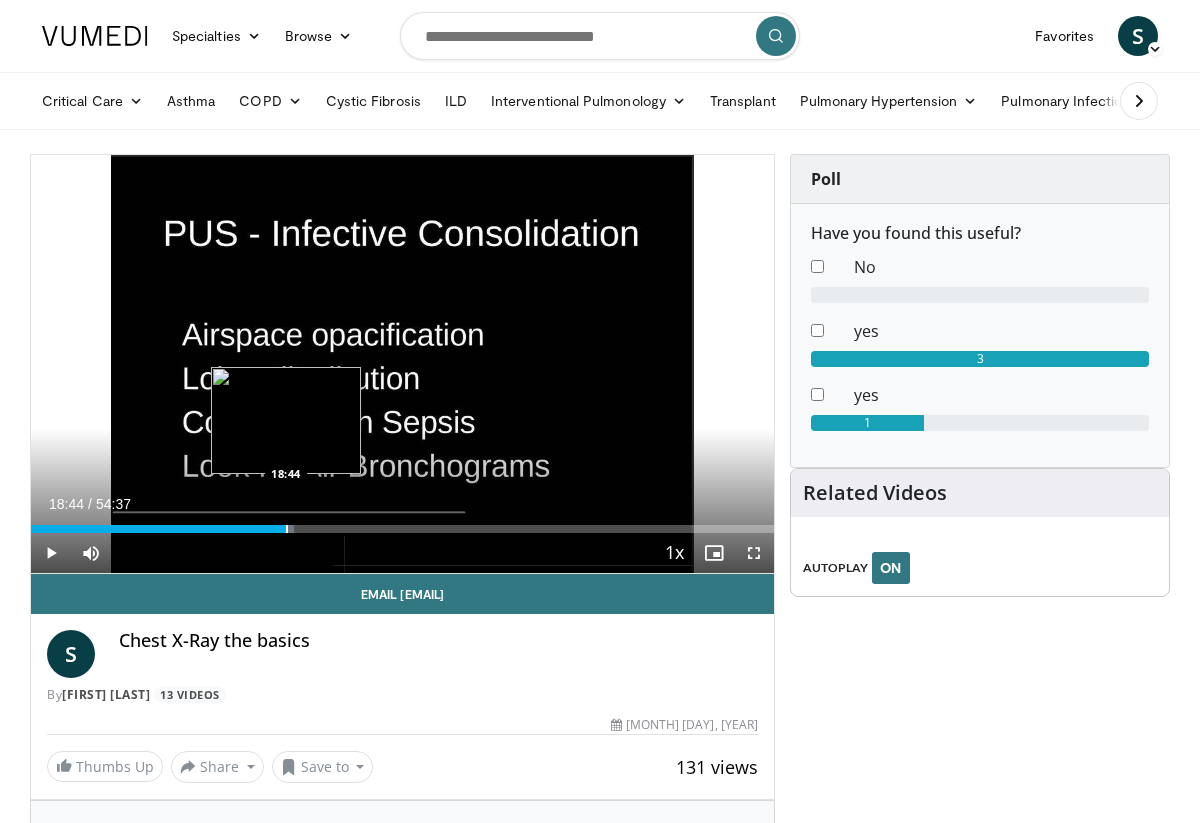 click at bounding box center (287, 529) 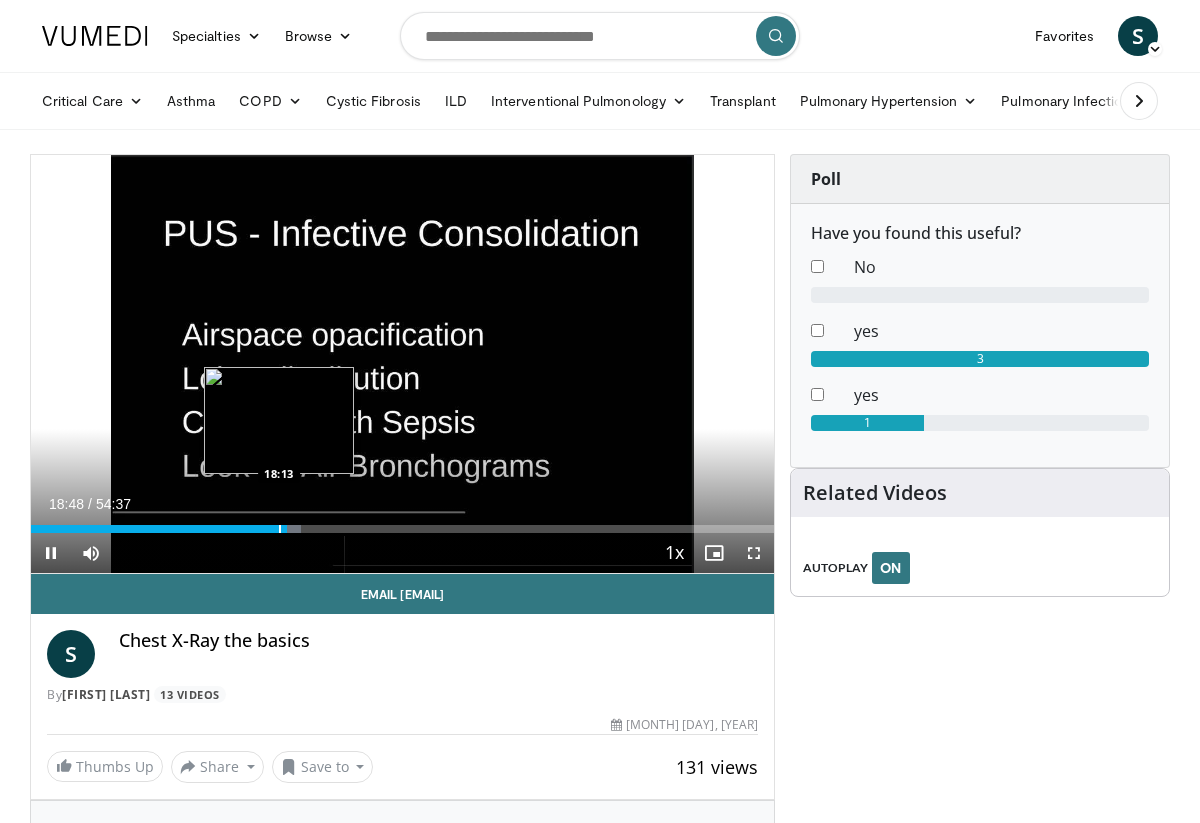 click at bounding box center (280, 529) 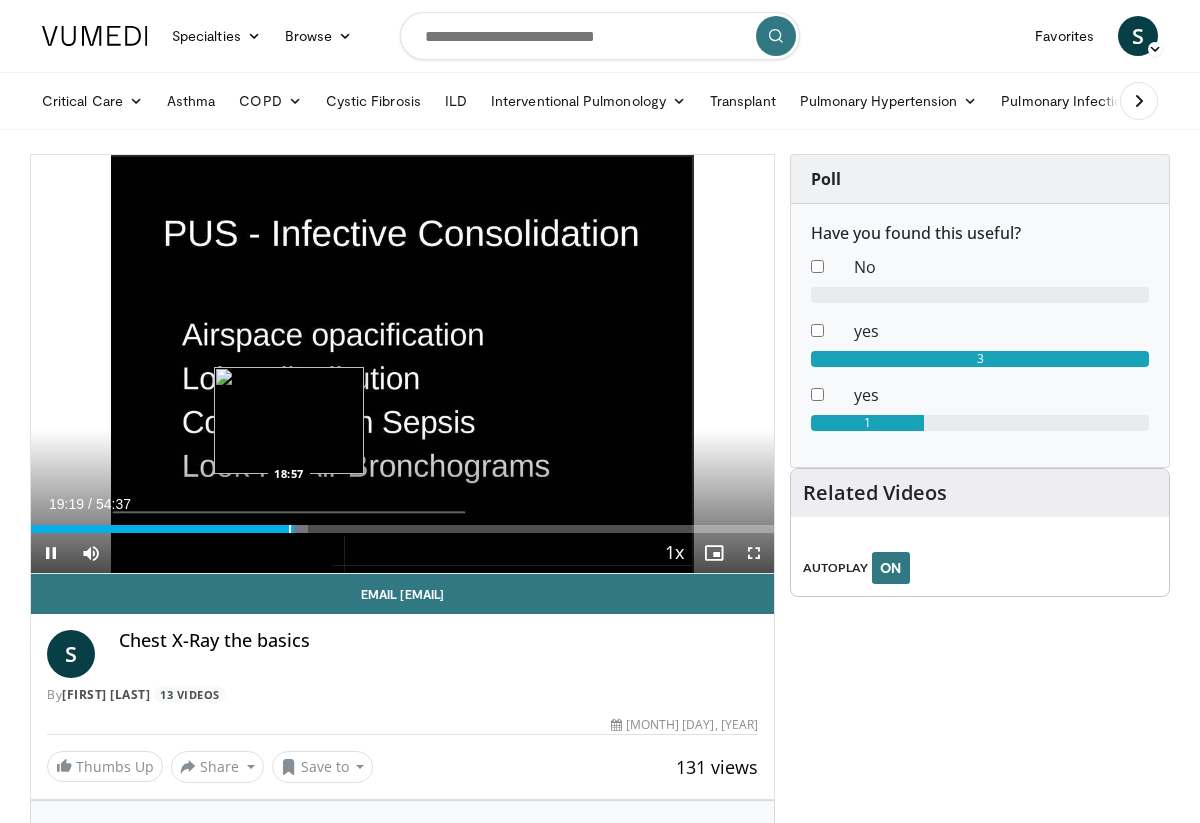 click at bounding box center [290, 529] 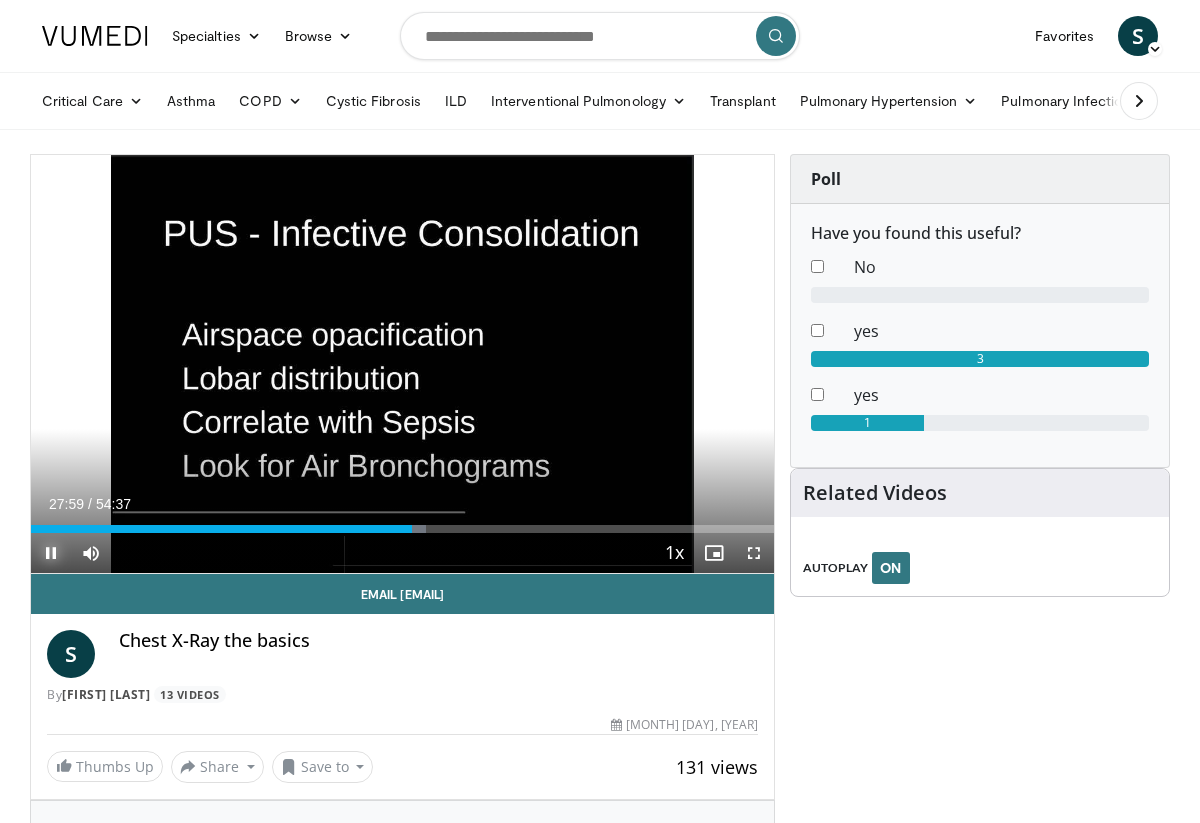 click at bounding box center [51, 553] 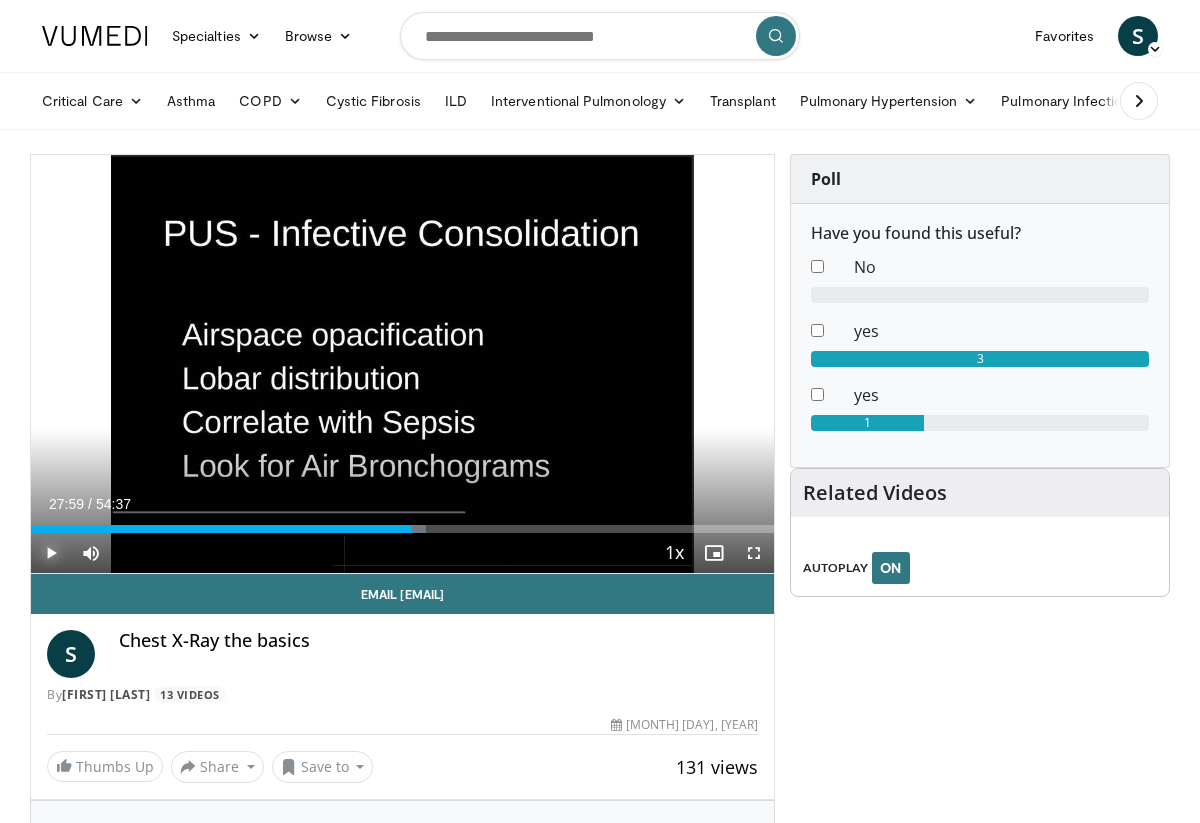 click at bounding box center [51, 553] 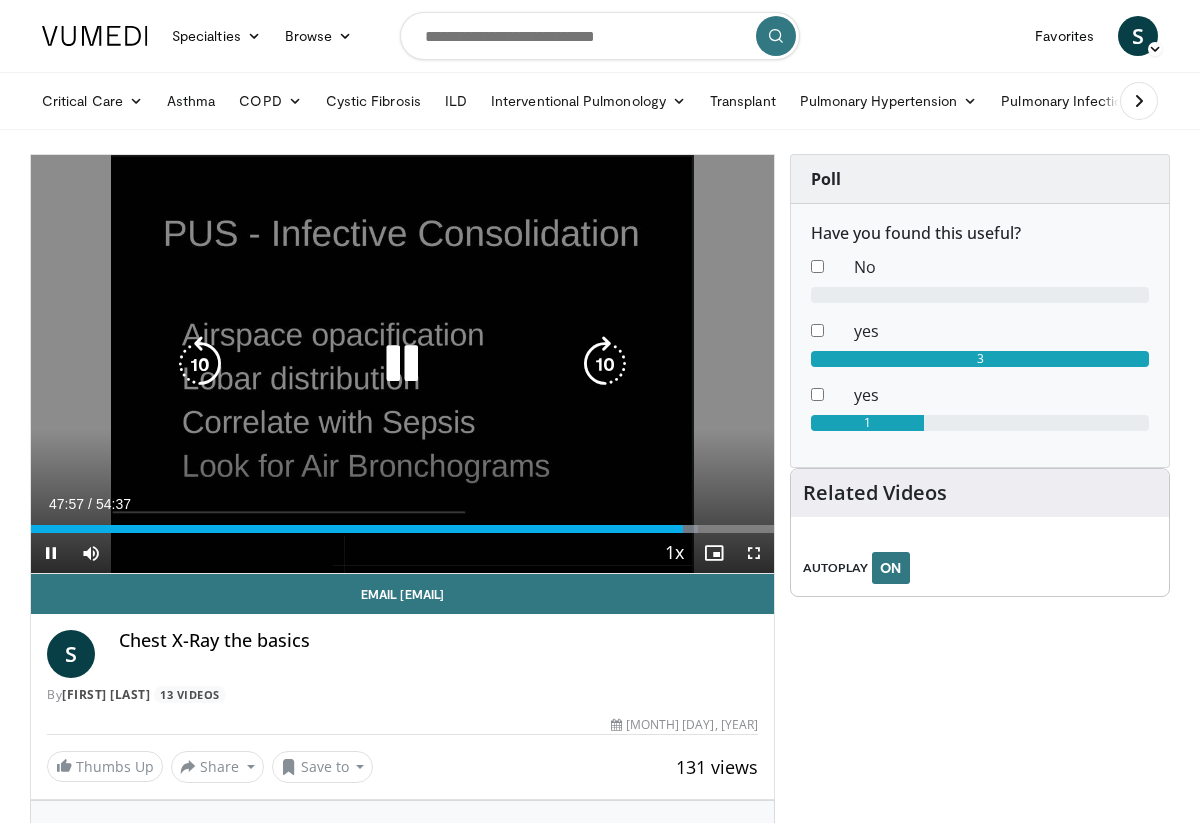 click at bounding box center [402, 364] 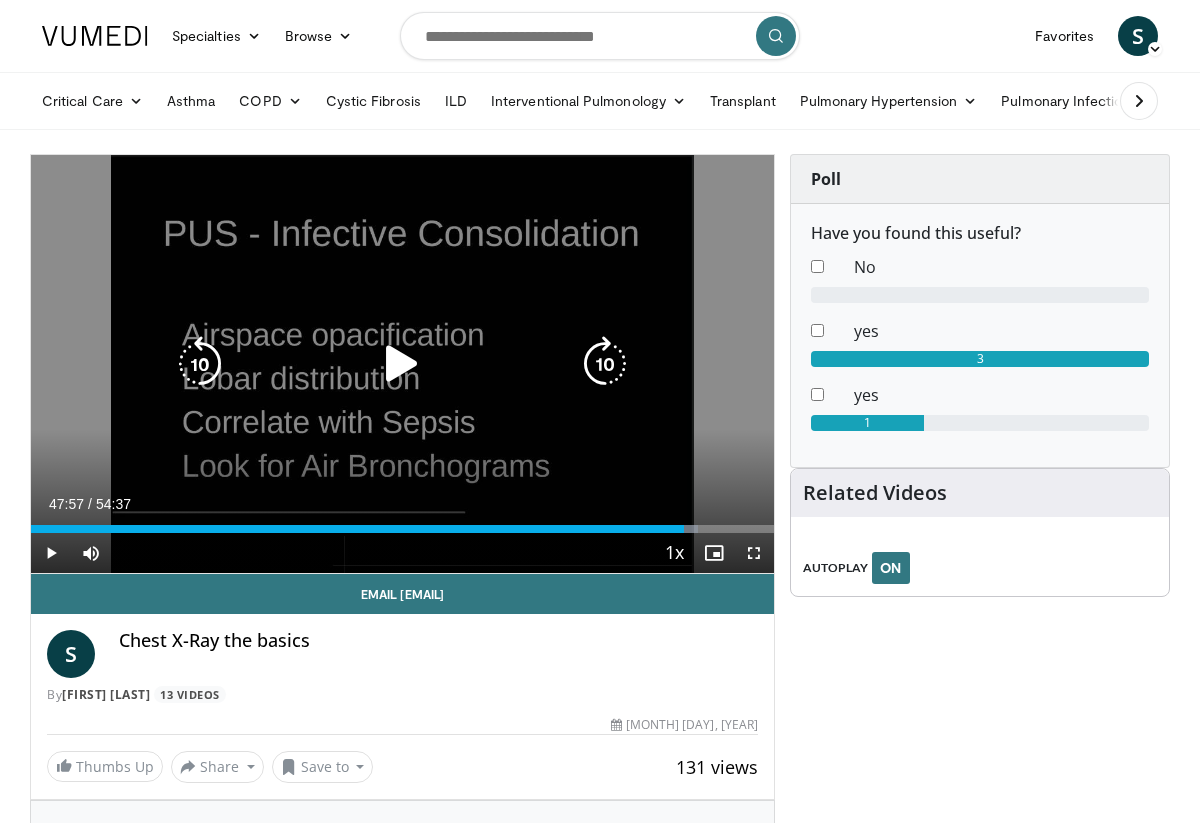 click at bounding box center (402, 364) 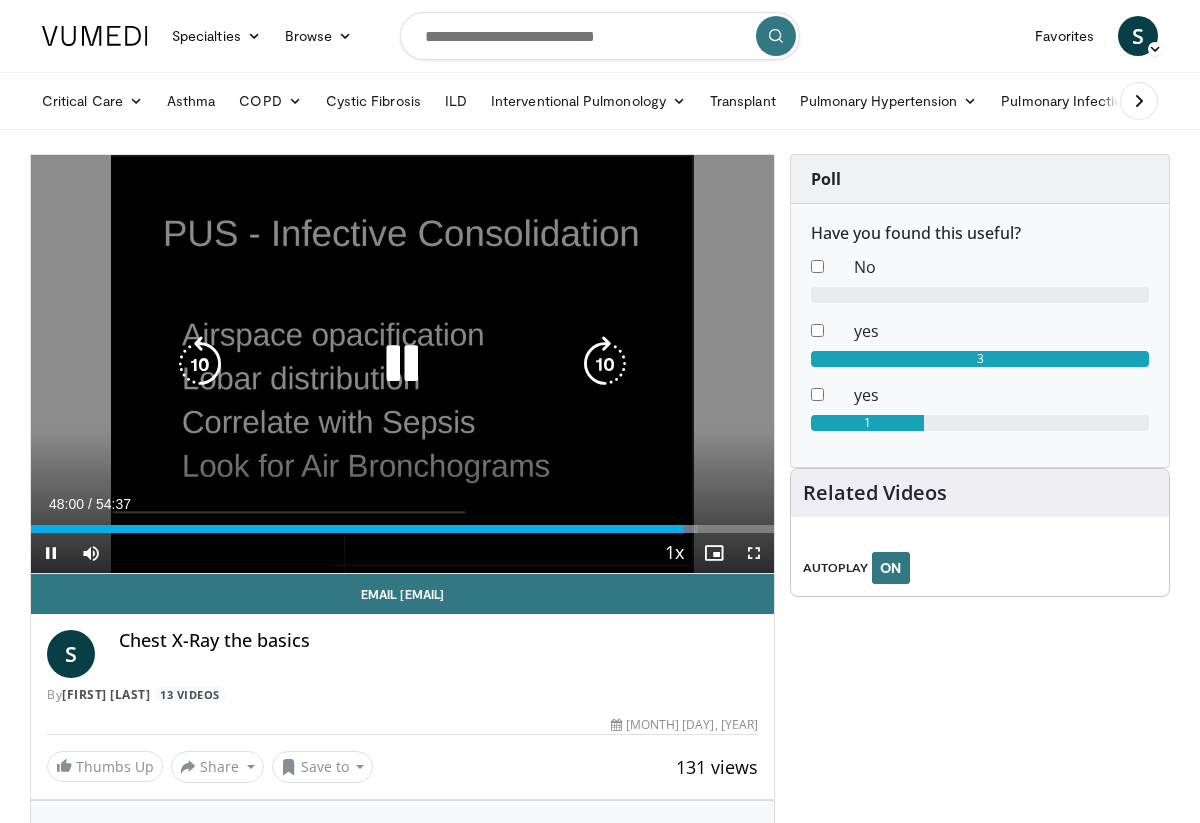 click at bounding box center [402, 364] 